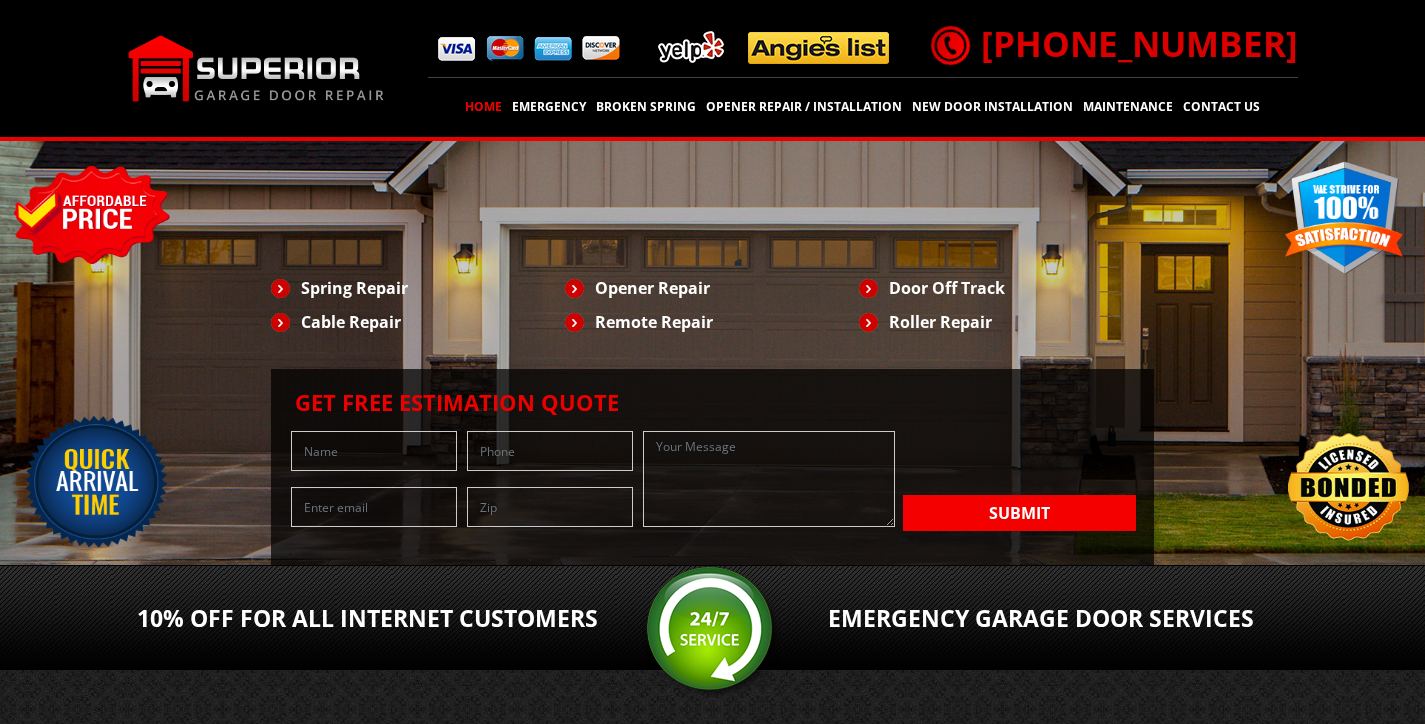 scroll, scrollTop: 0, scrollLeft: 0, axis: both 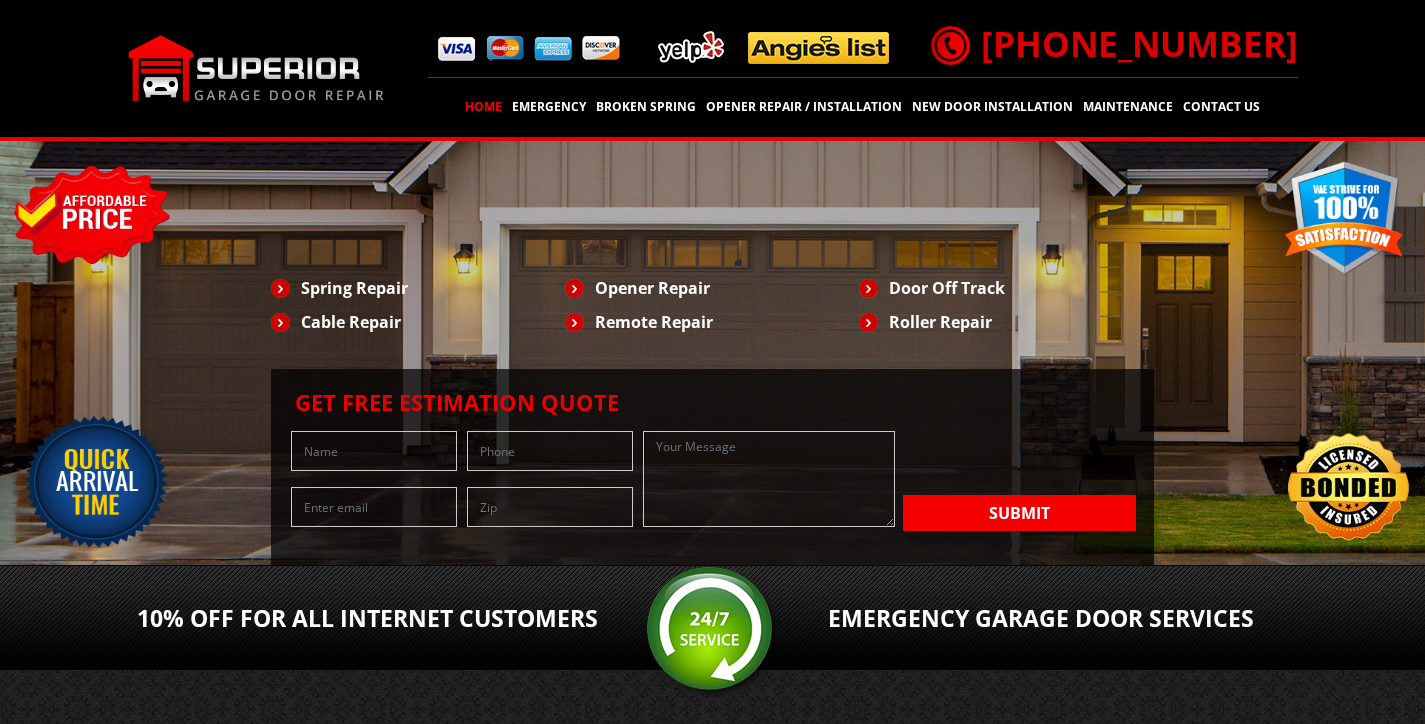 click on "Contact Us" at bounding box center [1221, 107] 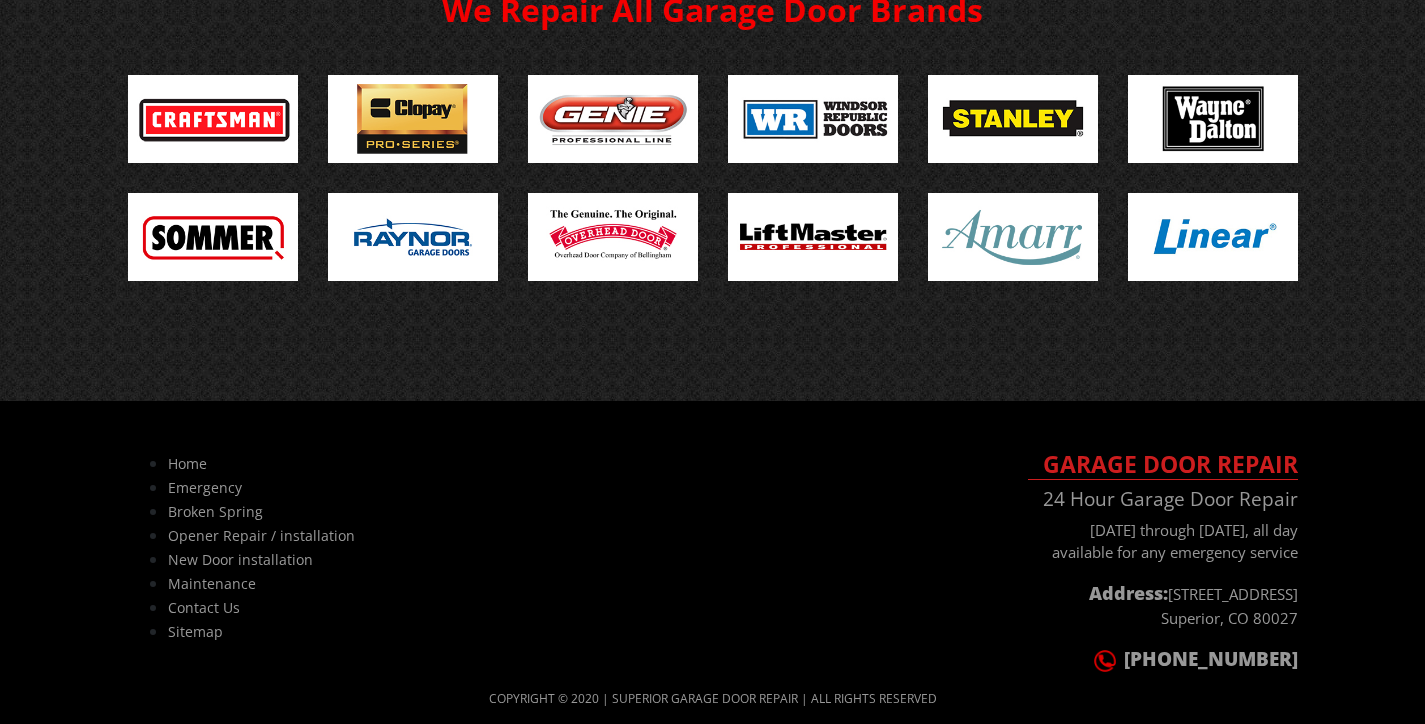 click on "Contact us" at bounding box center (262, -1717) 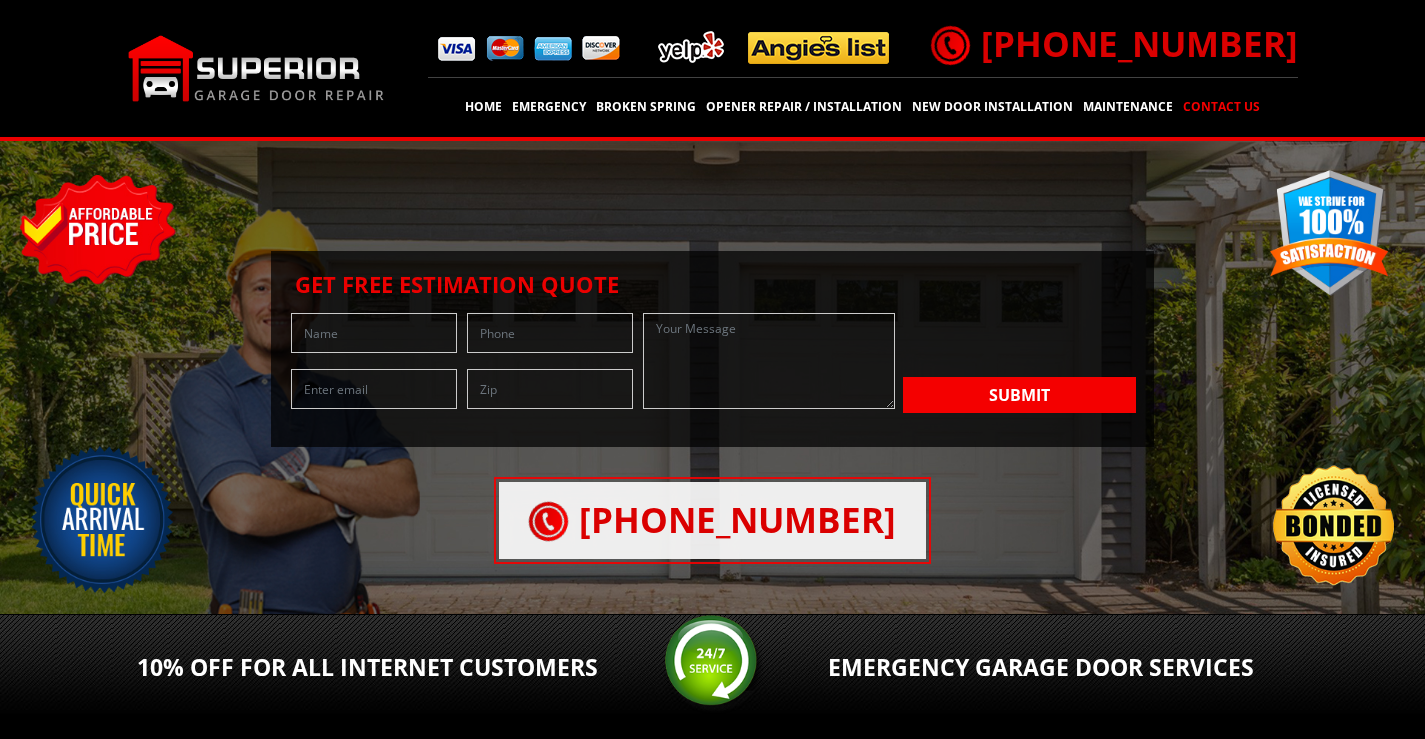 scroll, scrollTop: 0, scrollLeft: 0, axis: both 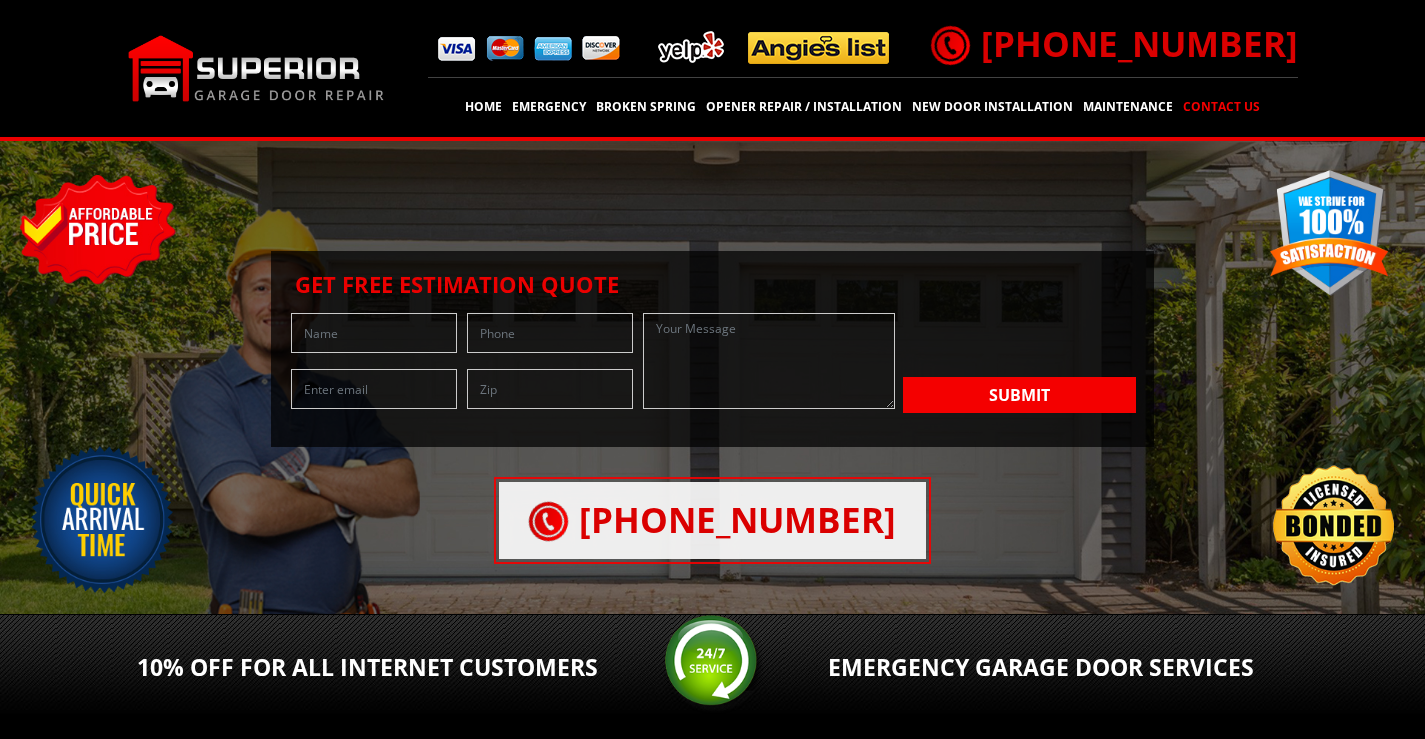 click on "Contact Us" at bounding box center [1221, 107] 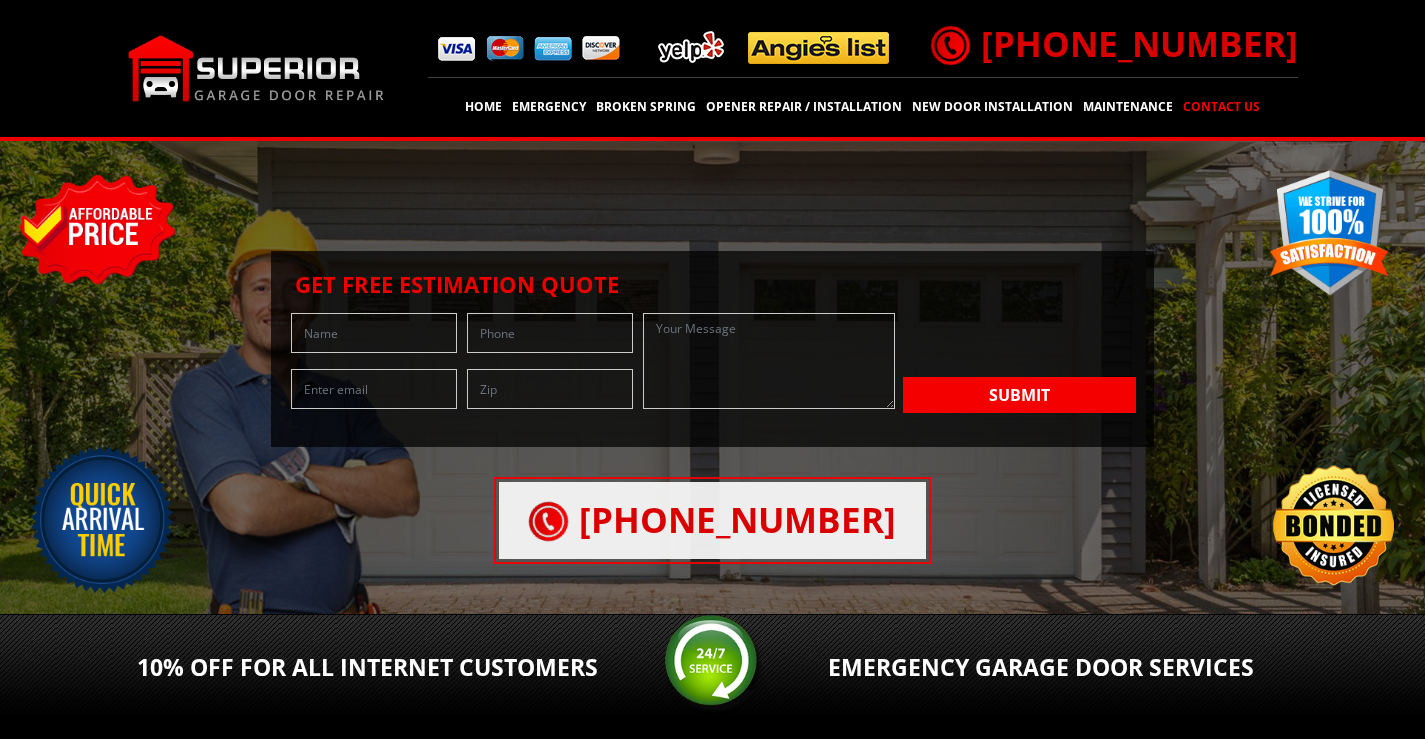 scroll, scrollTop: 0, scrollLeft: 0, axis: both 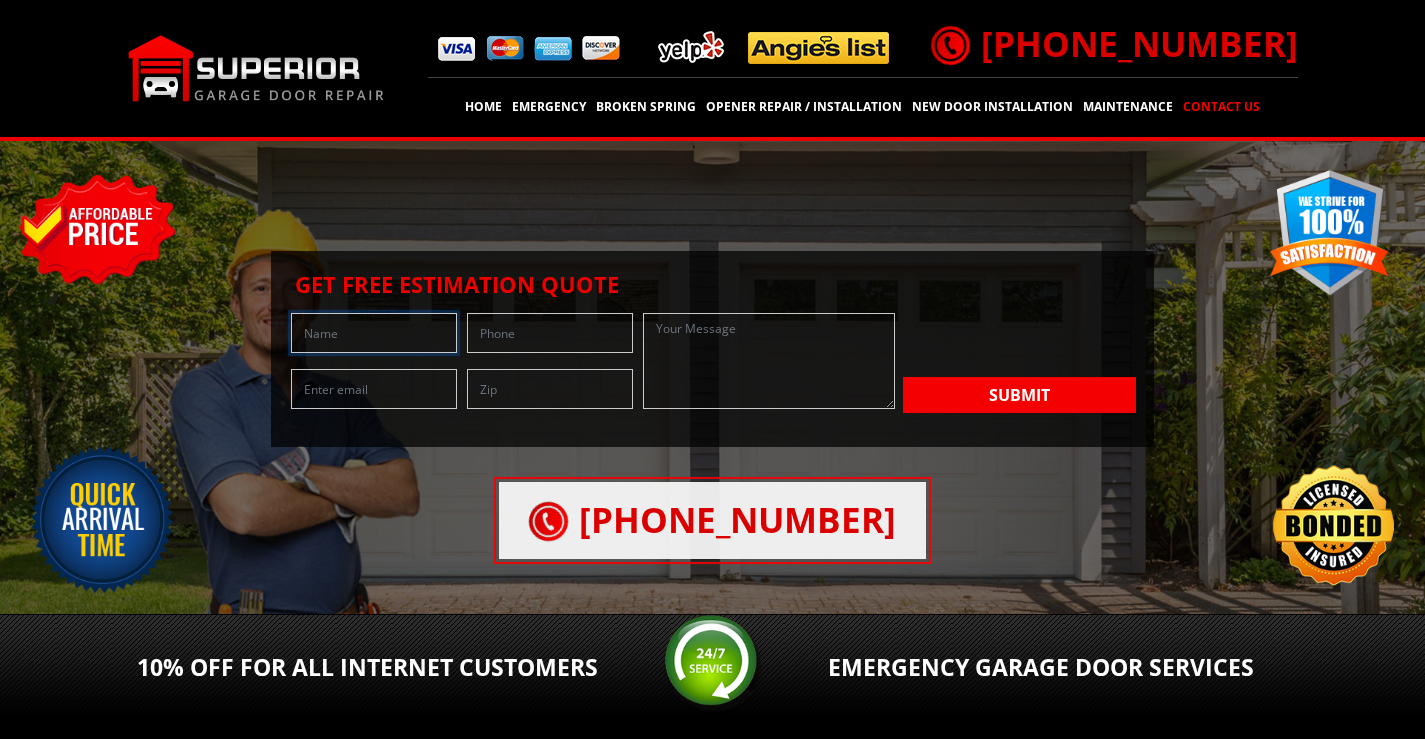 click at bounding box center (374, 333) 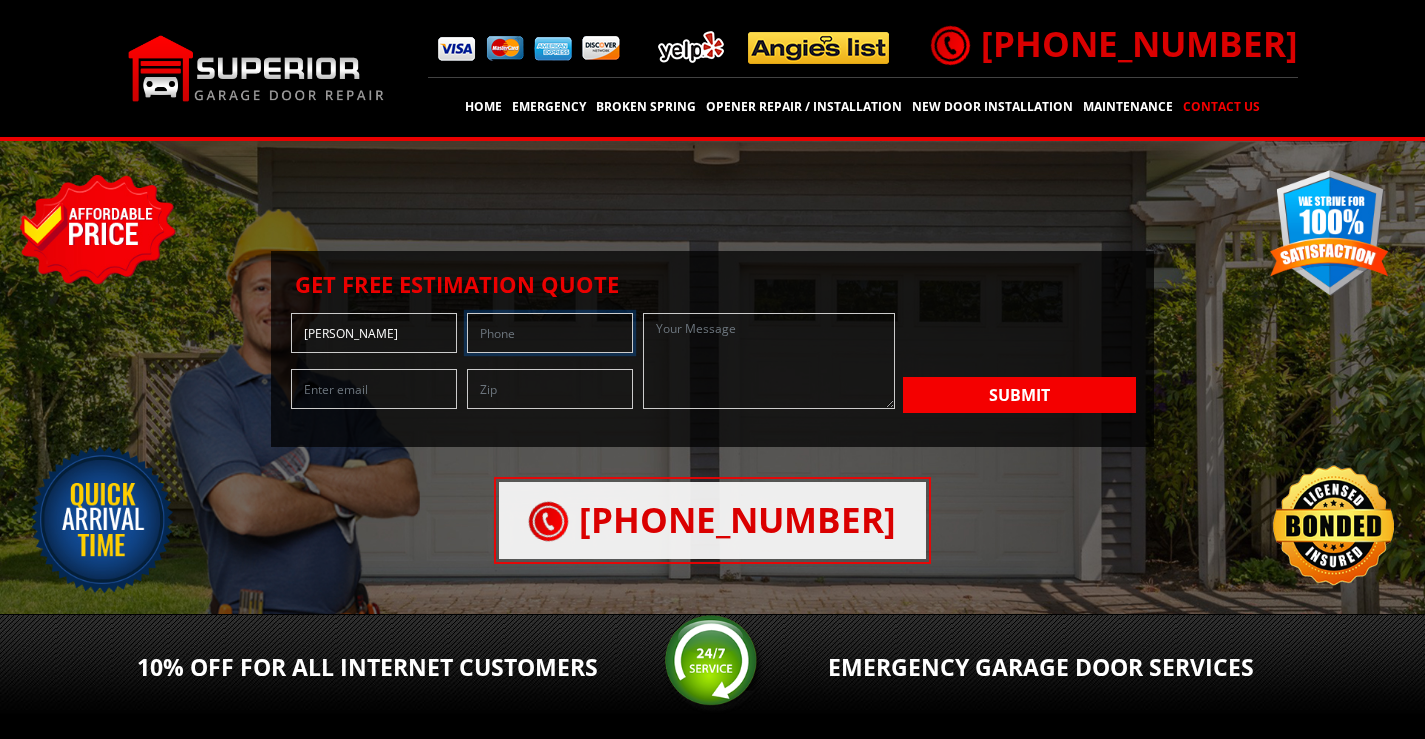 type on "7207304630" 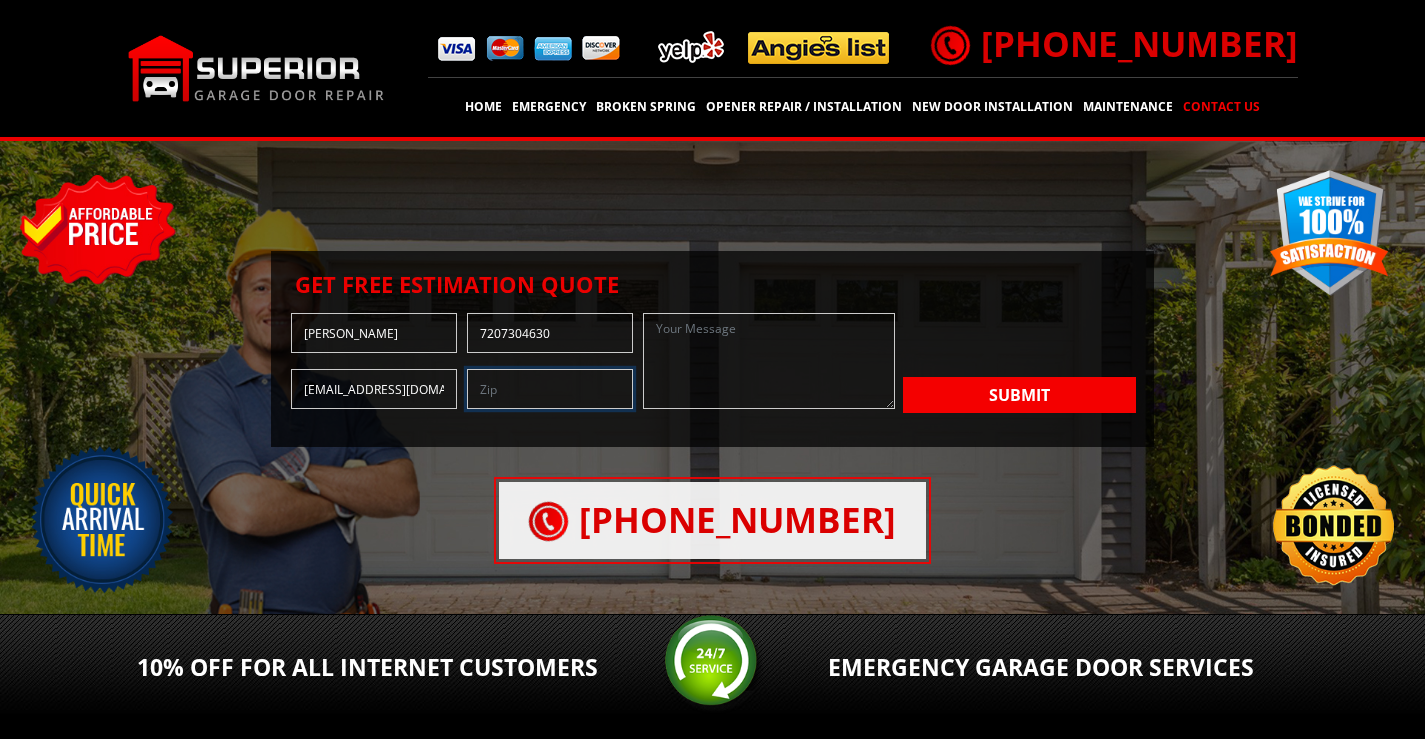 type on "80202" 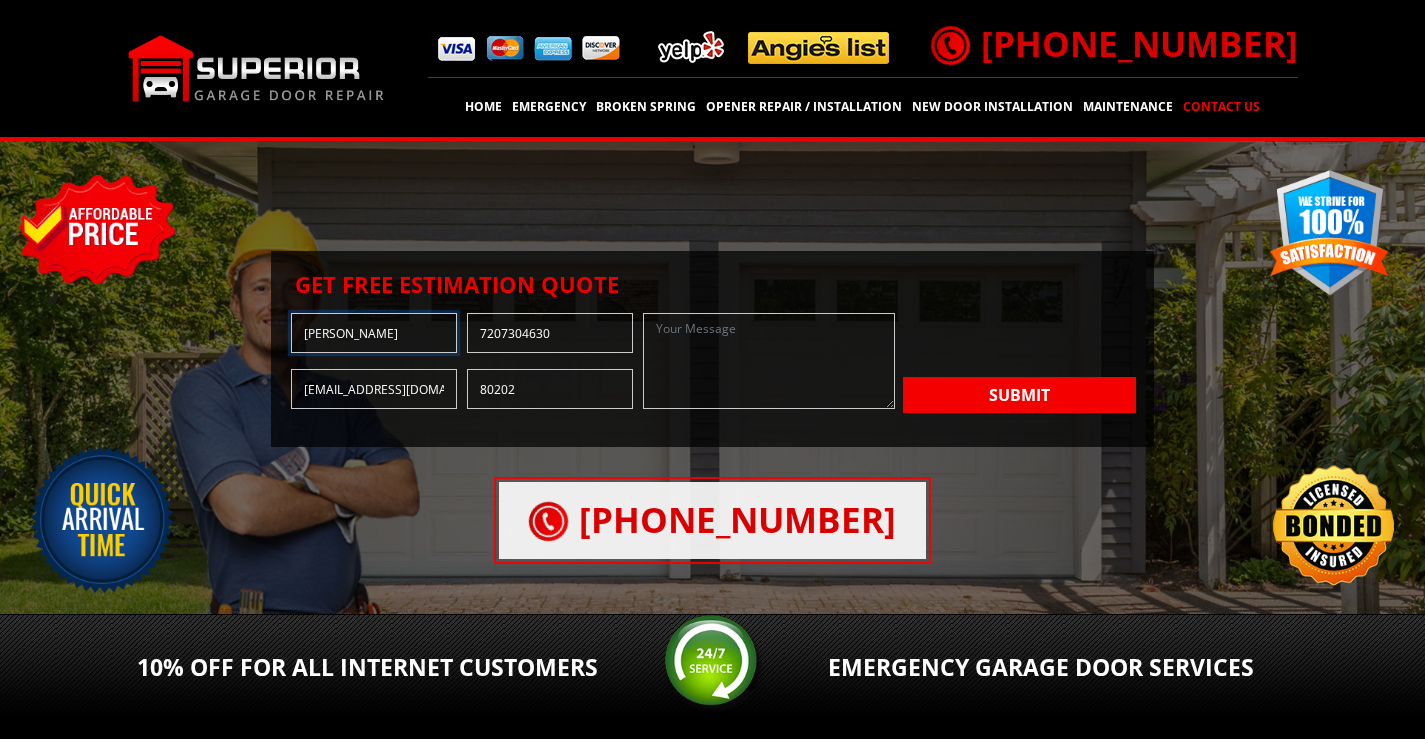scroll, scrollTop: 167, scrollLeft: 0, axis: vertical 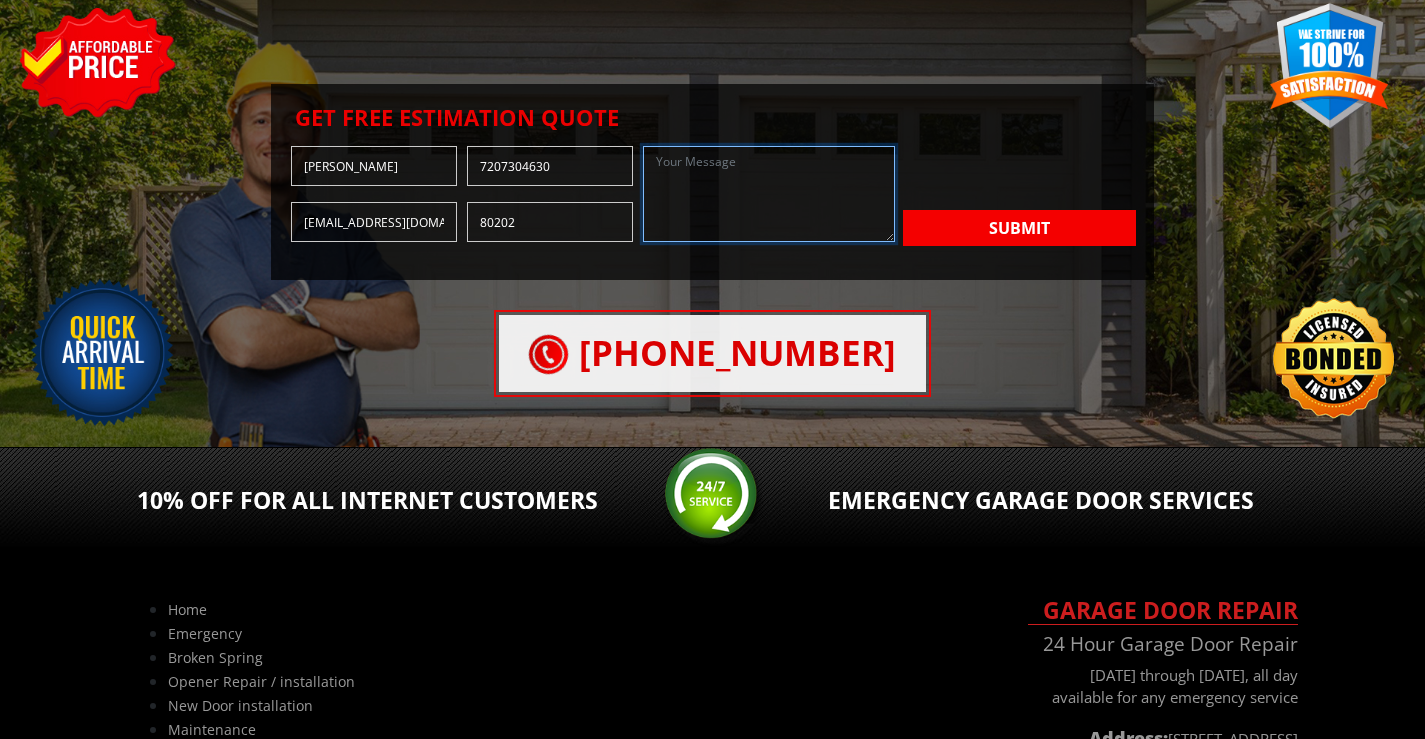 click at bounding box center (768, 194) 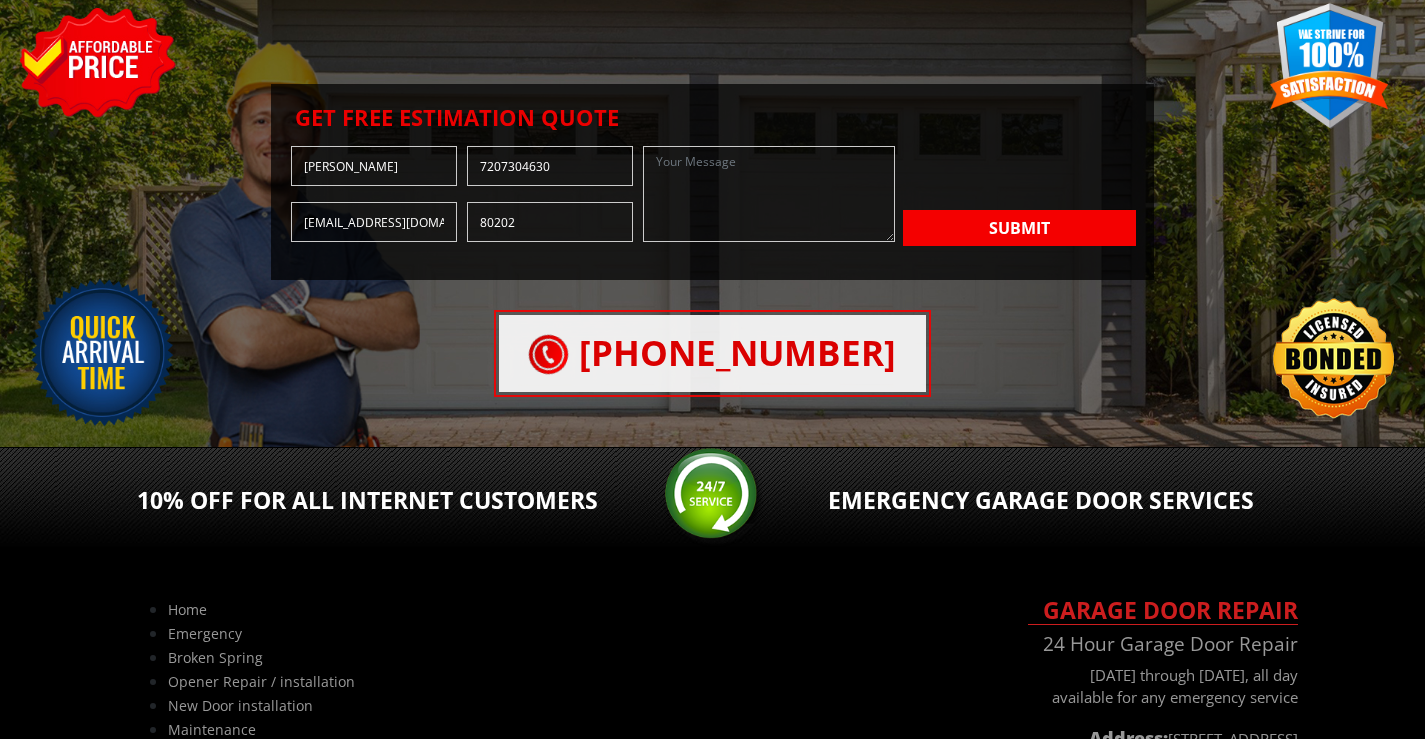 click on "Crystal Waston
7207304630
crystal@denverlightdisplays.com
80202
Submit" at bounding box center [713, 146] 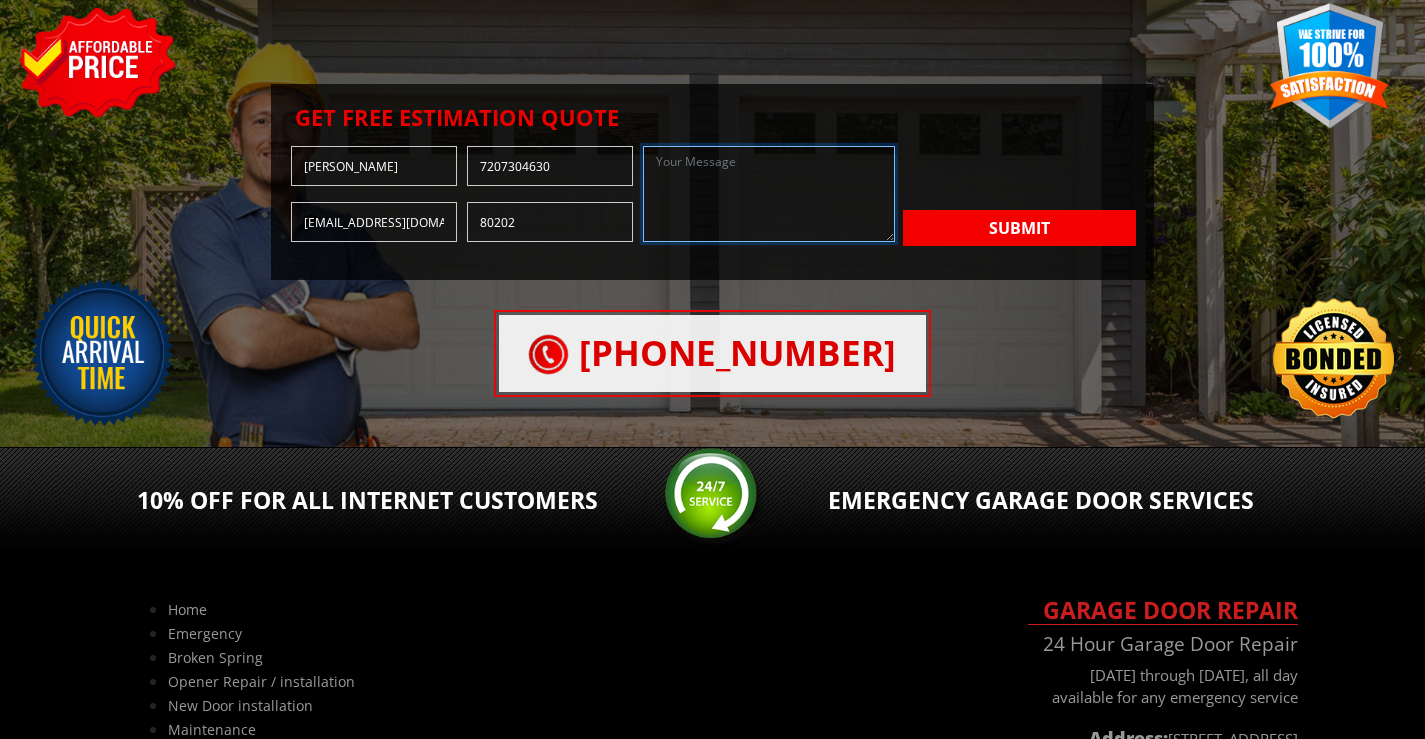 click at bounding box center (768, 194) 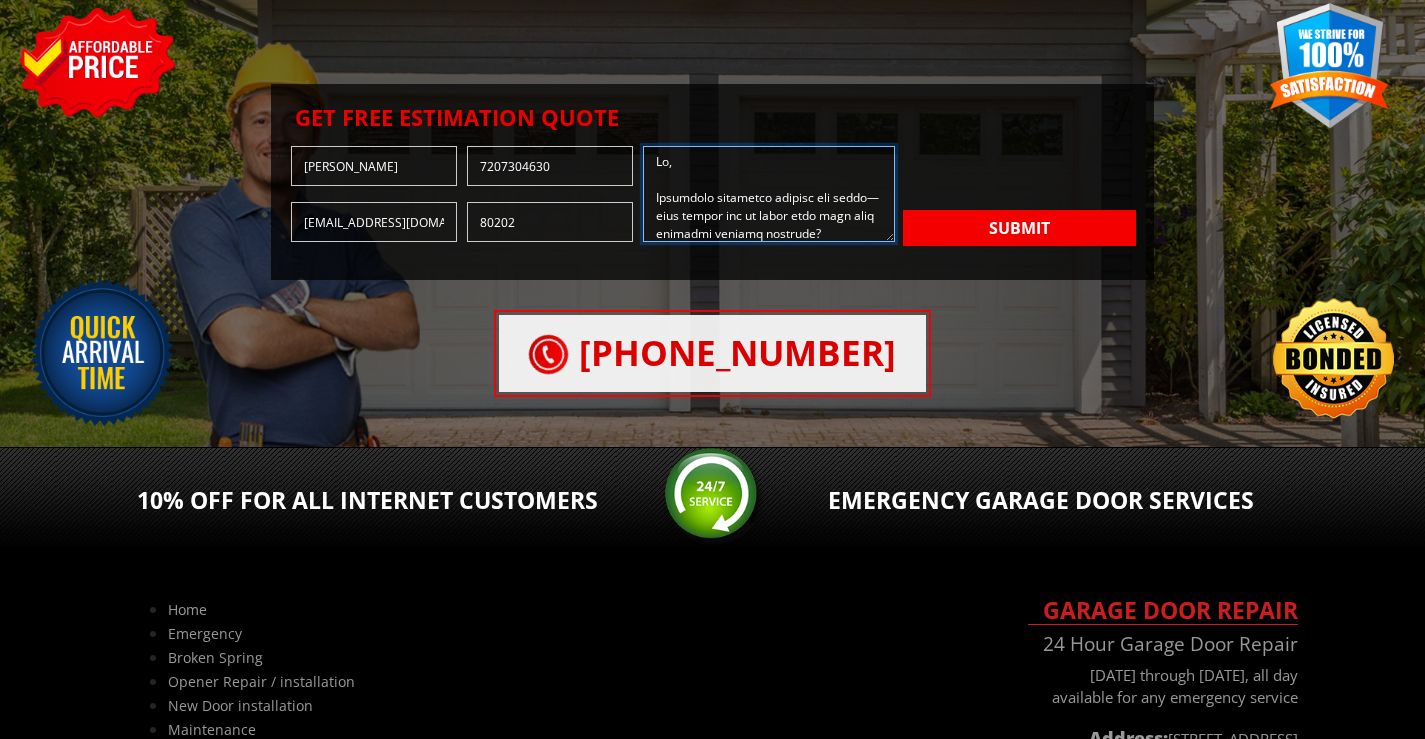 scroll, scrollTop: 641, scrollLeft: 0, axis: vertical 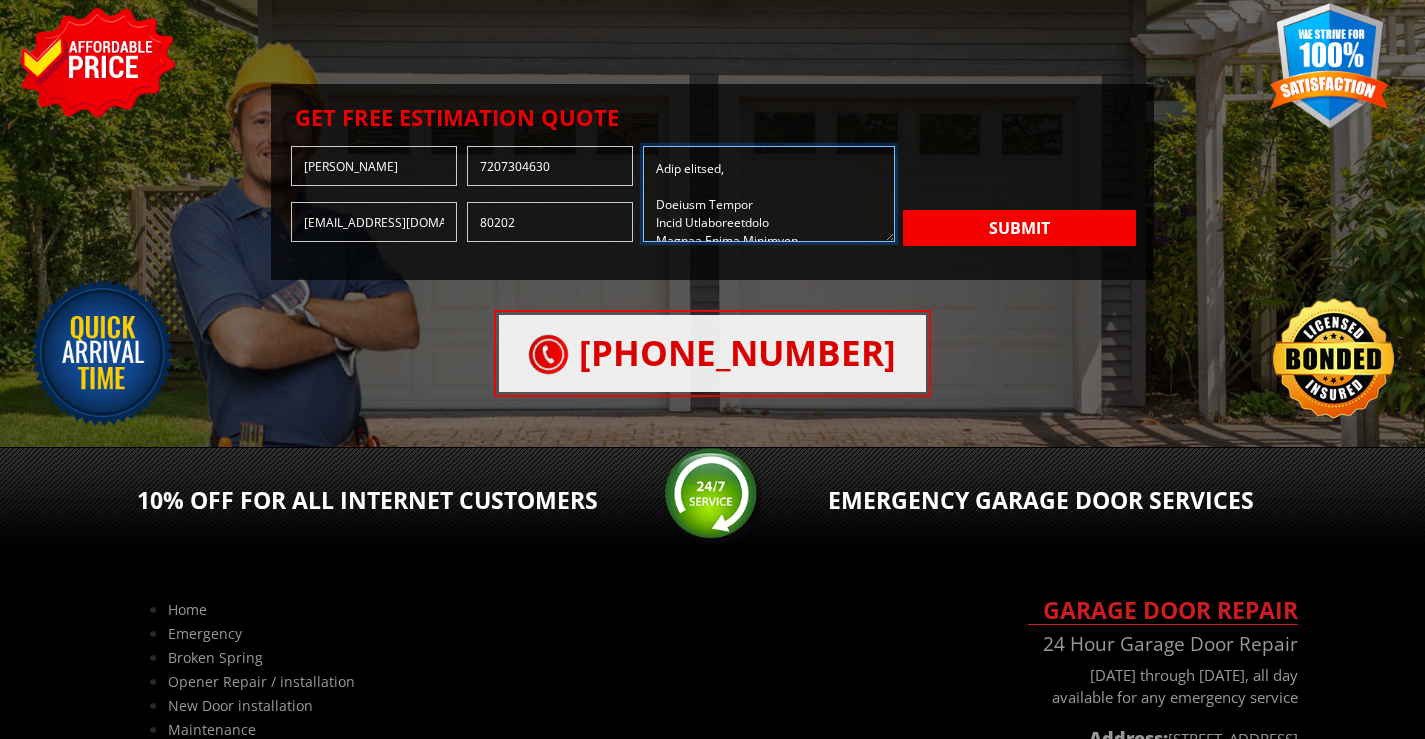 type on "Hi,
Americans celebrate freedom and light—what better way to honor that than with stunning outdoor lighting?
We specialize in professional lighting installations for homes and businesses, making every occasion special.
Would you like to see some ideas, pictures, or receive a no-obligation design and quote?
Here's how we can add to your summer celebrations:
Year-Round Ambiance: Perfect for Independence Day, other holidays, or any gathering
Customizable: Change colors, patterns, and brightness to match your mood or event
Convenient & Safe: Control everything from your phone and boost security
Cost-Effective: One-time installation with no recurring costs
Wishing you a sparkling Fourth of July!
“Great experience overall, from start to finish. The scheduling process was smooth and easy, and the technicians were friendly, professional, efficient, and careful in the work that they did. I am very happy with the service I received.” —Elaine Rosenberg
Best regards,
Crystal Waston
Sales Representative
De..." 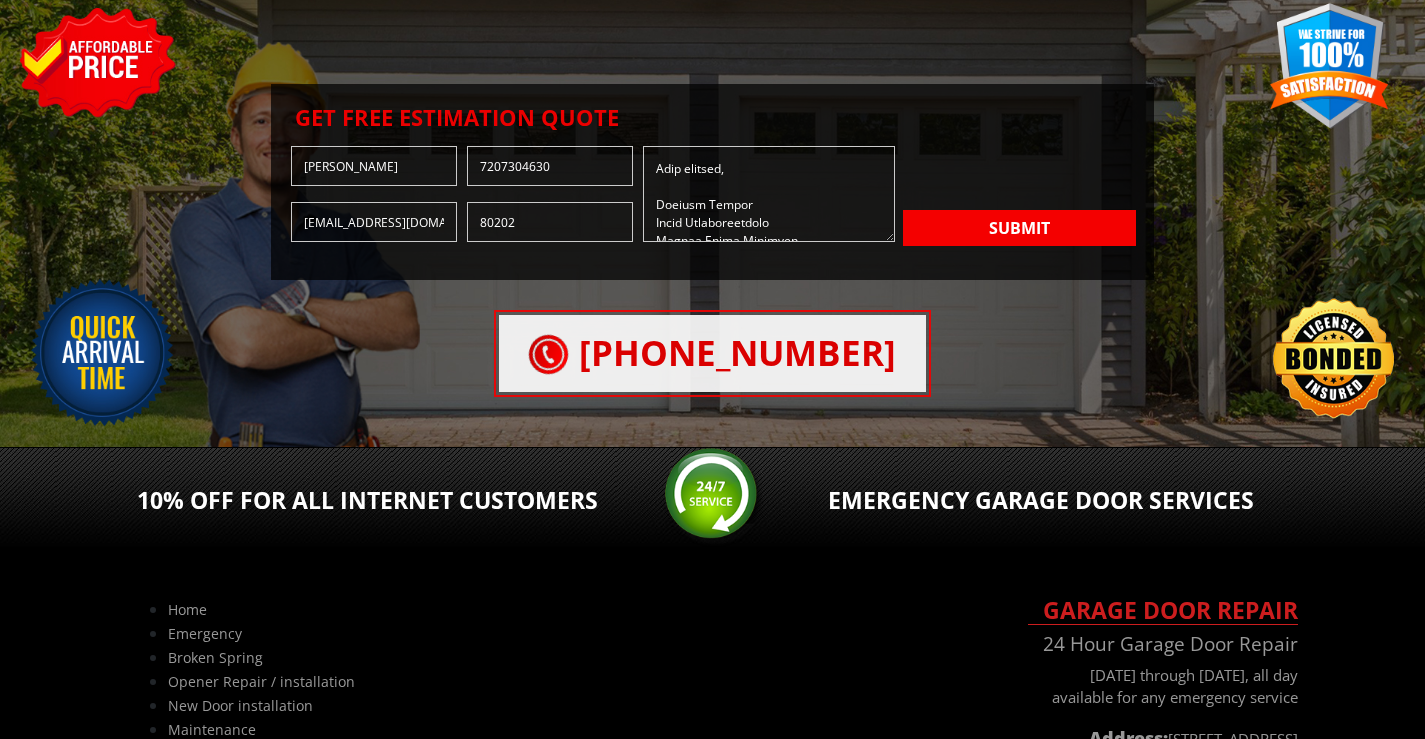 click on "Get Free Estimation Quote
Crystal Waston
7207304630
crystal@denverlightdisplays.com
80202
Submit
(303) 532-1858" at bounding box center [713, 240] 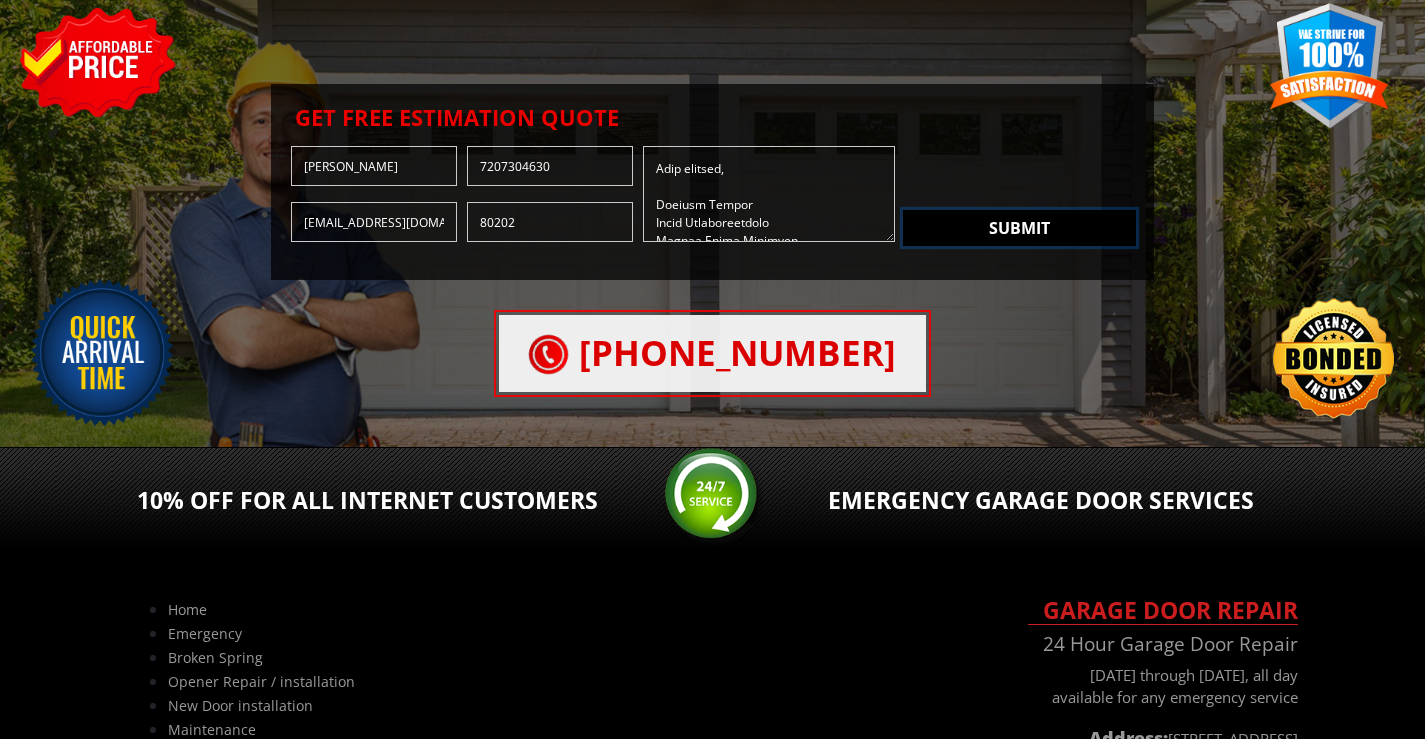 click on "Submit" at bounding box center (1019, 228) 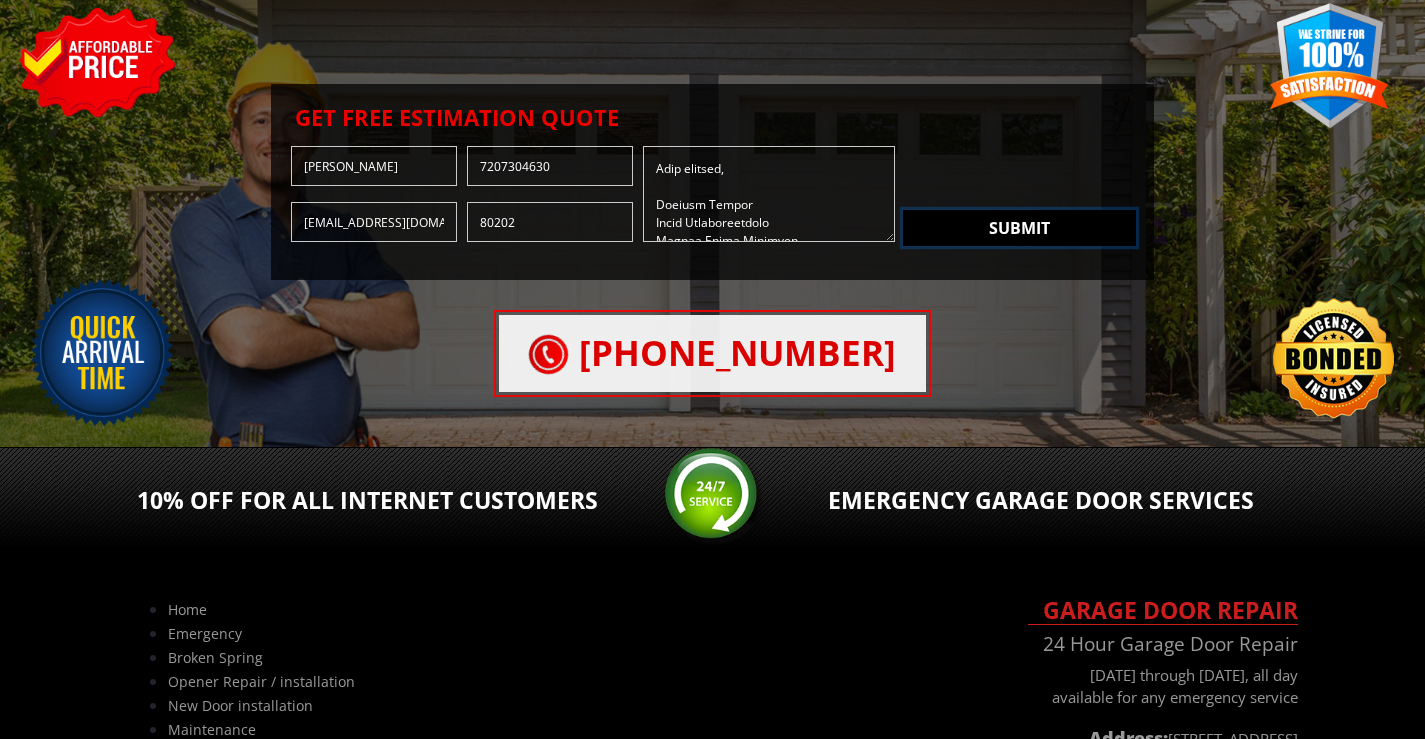 type 